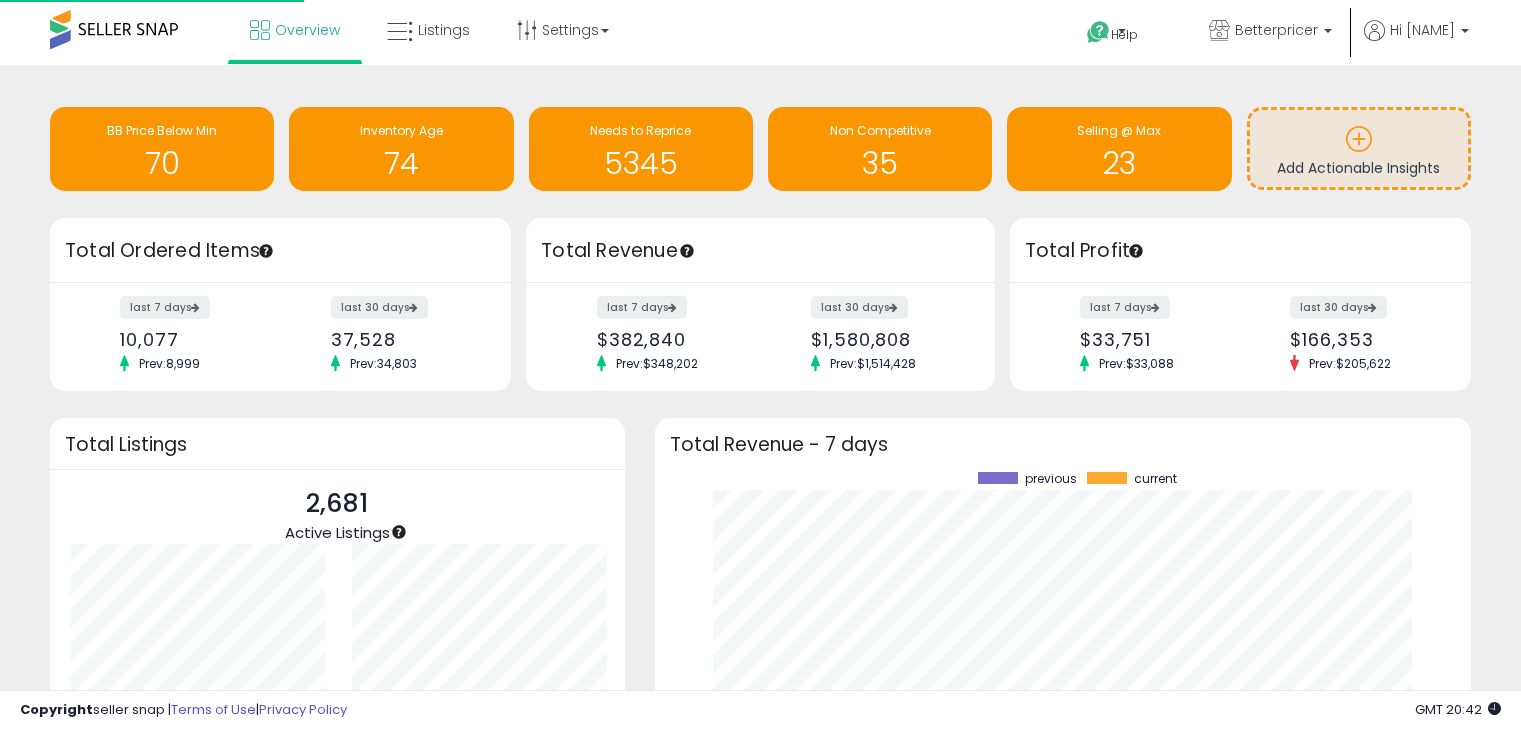 scroll, scrollTop: 0, scrollLeft: 0, axis: both 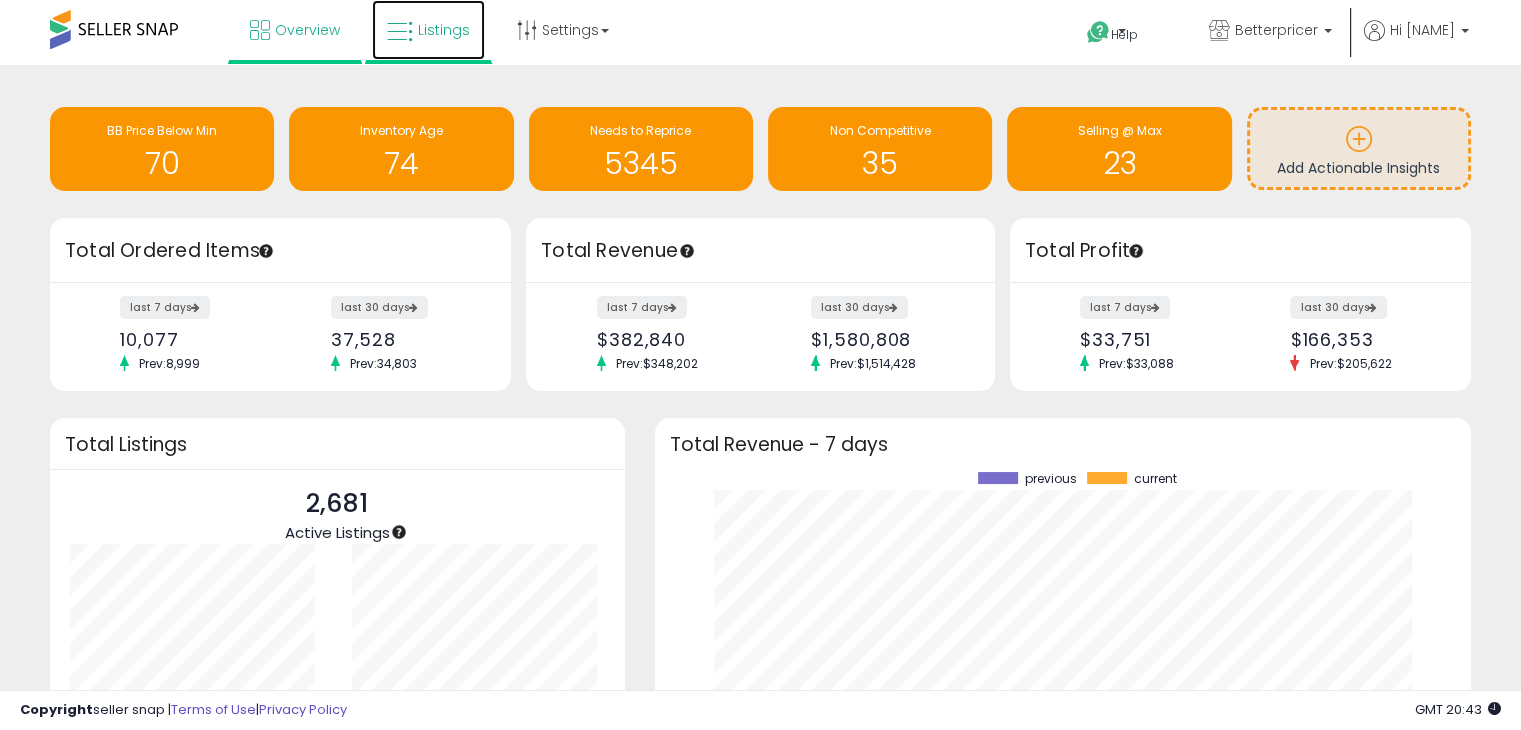 click on "Listings" at bounding box center [444, 30] 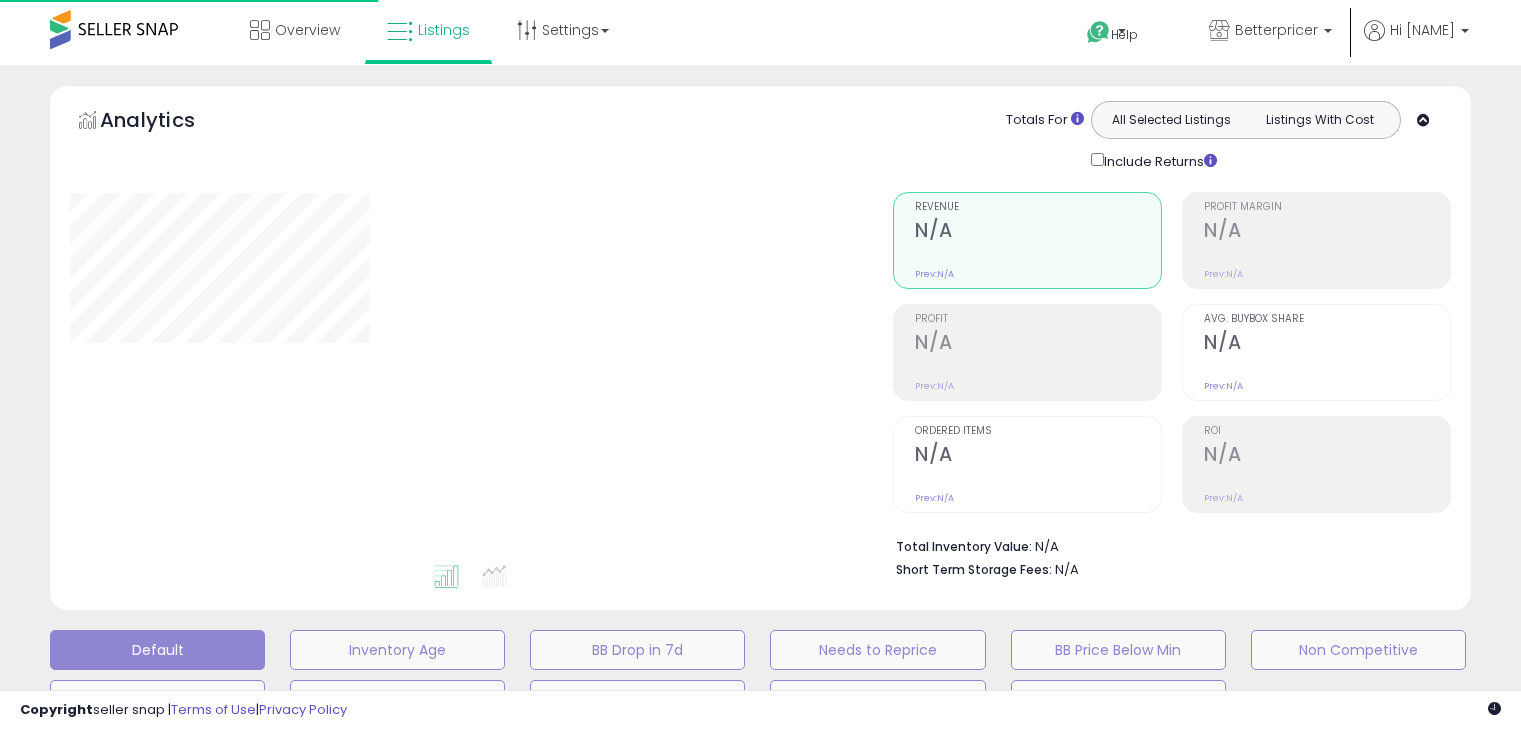 scroll, scrollTop: 0, scrollLeft: 0, axis: both 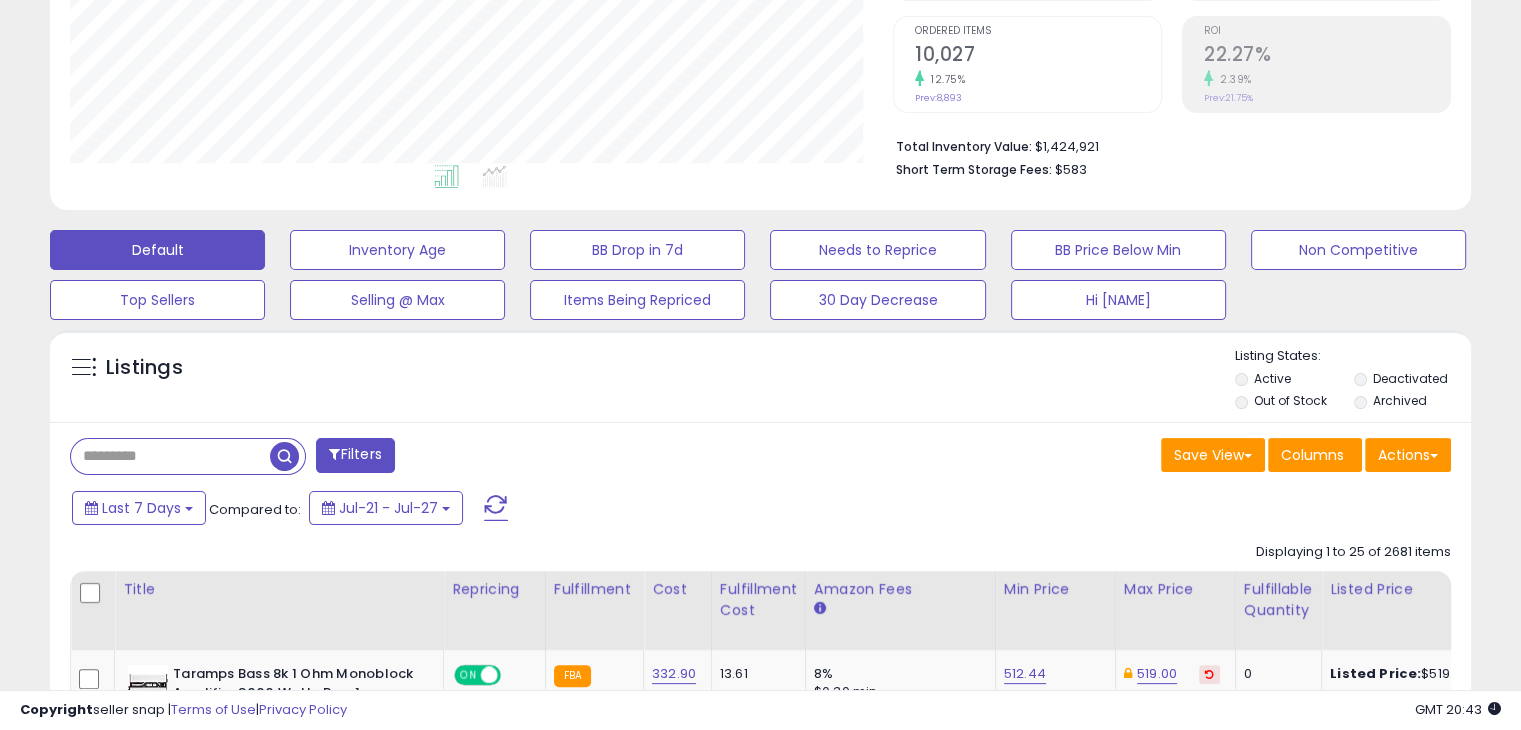 click at bounding box center [170, 456] 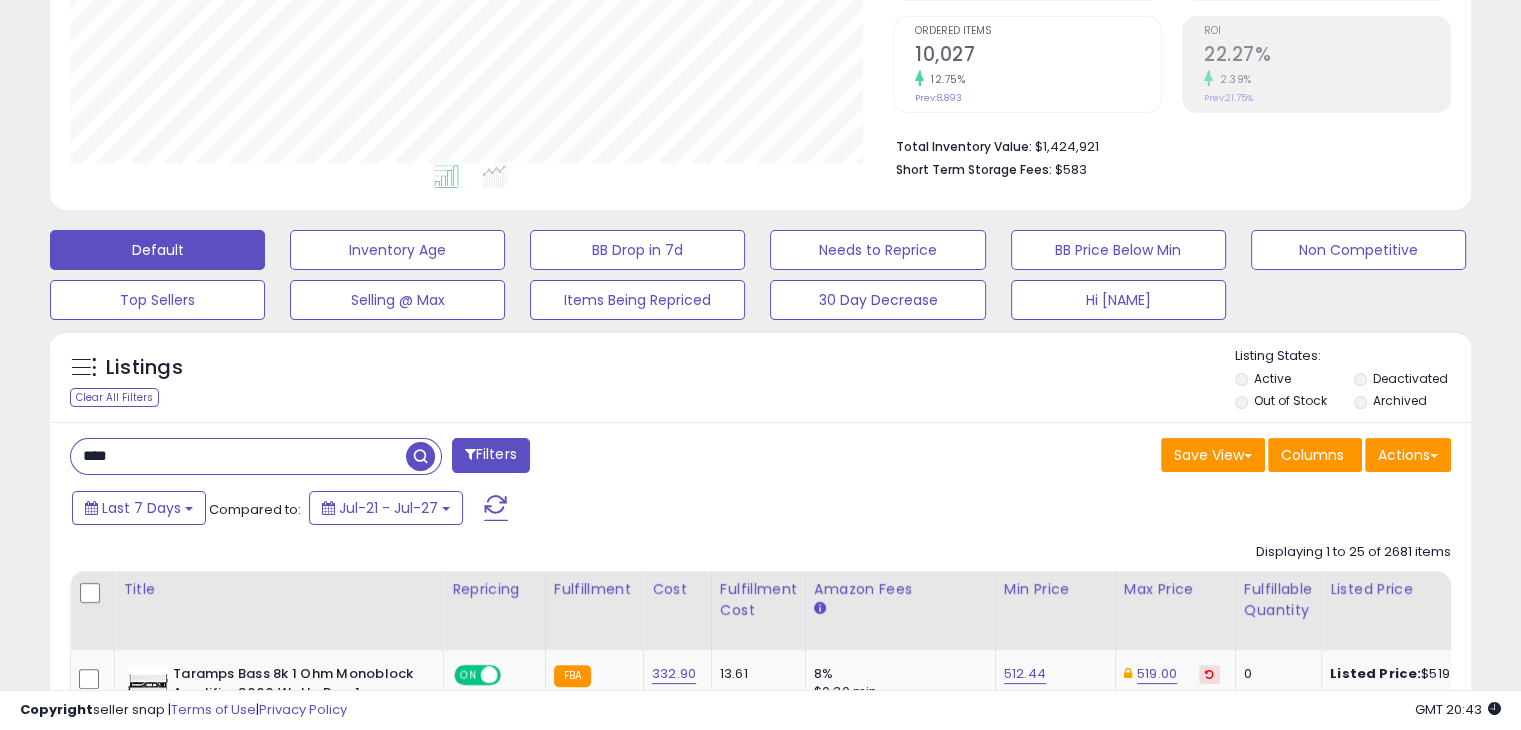 click at bounding box center (420, 456) 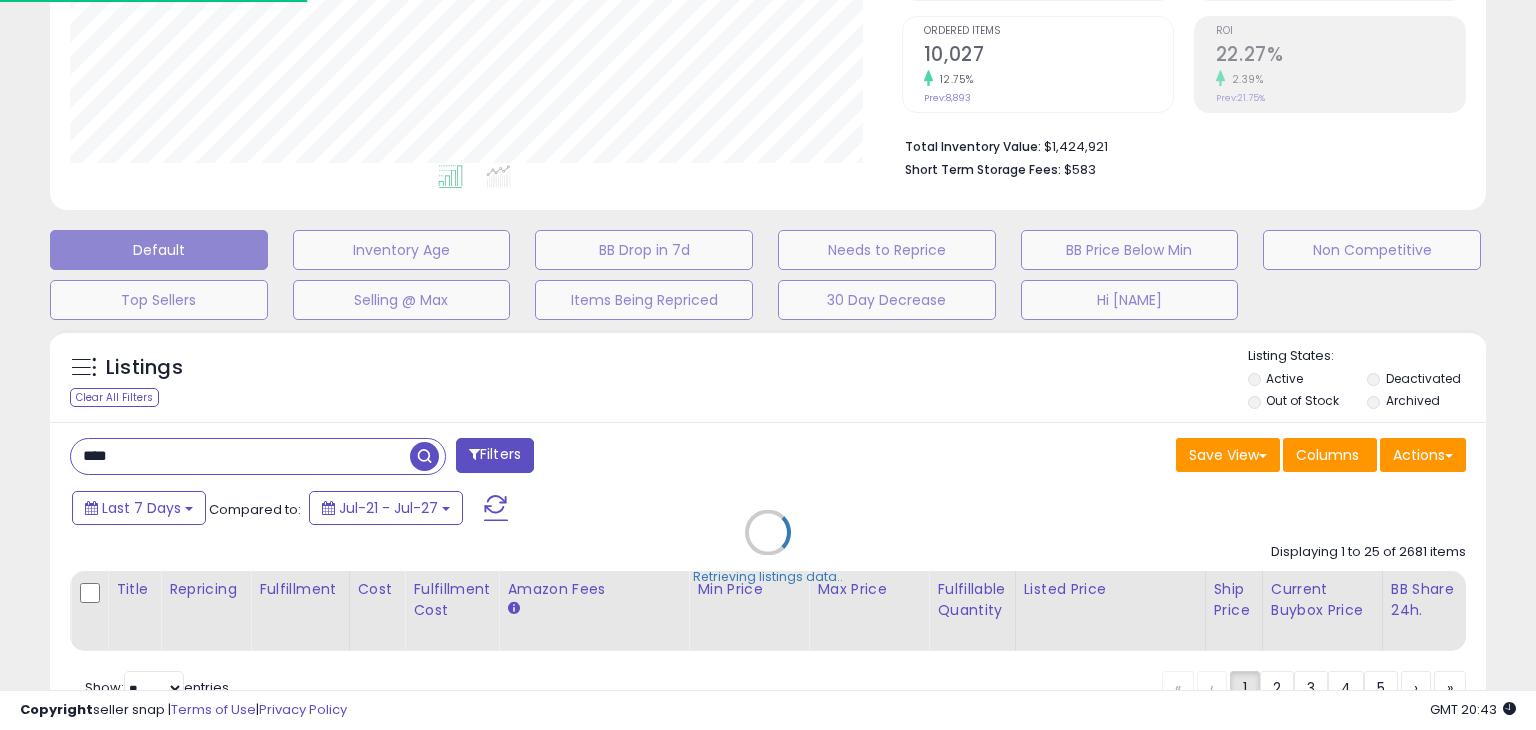 scroll, scrollTop: 999589, scrollLeft: 999168, axis: both 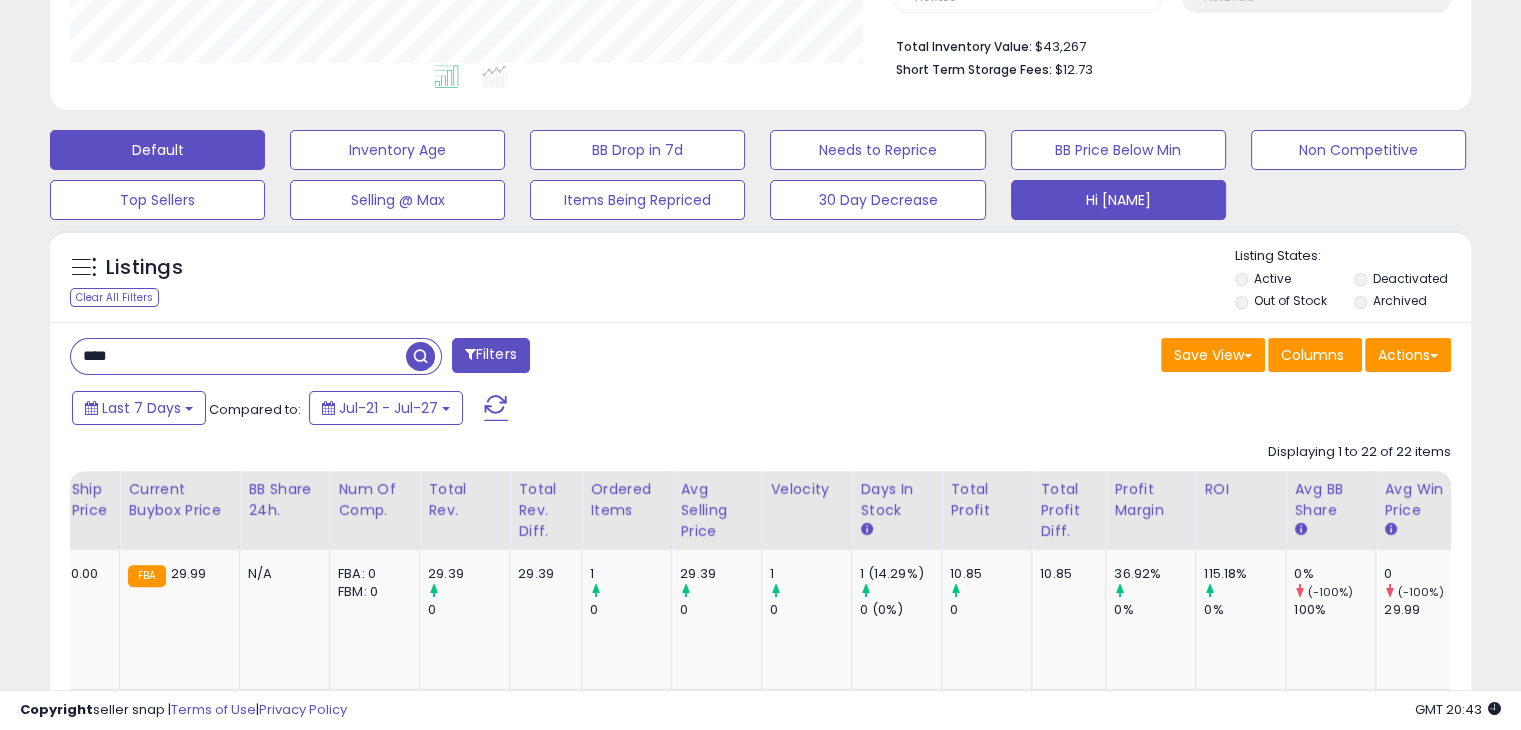 click on "Hi [NAME]" at bounding box center [397, 150] 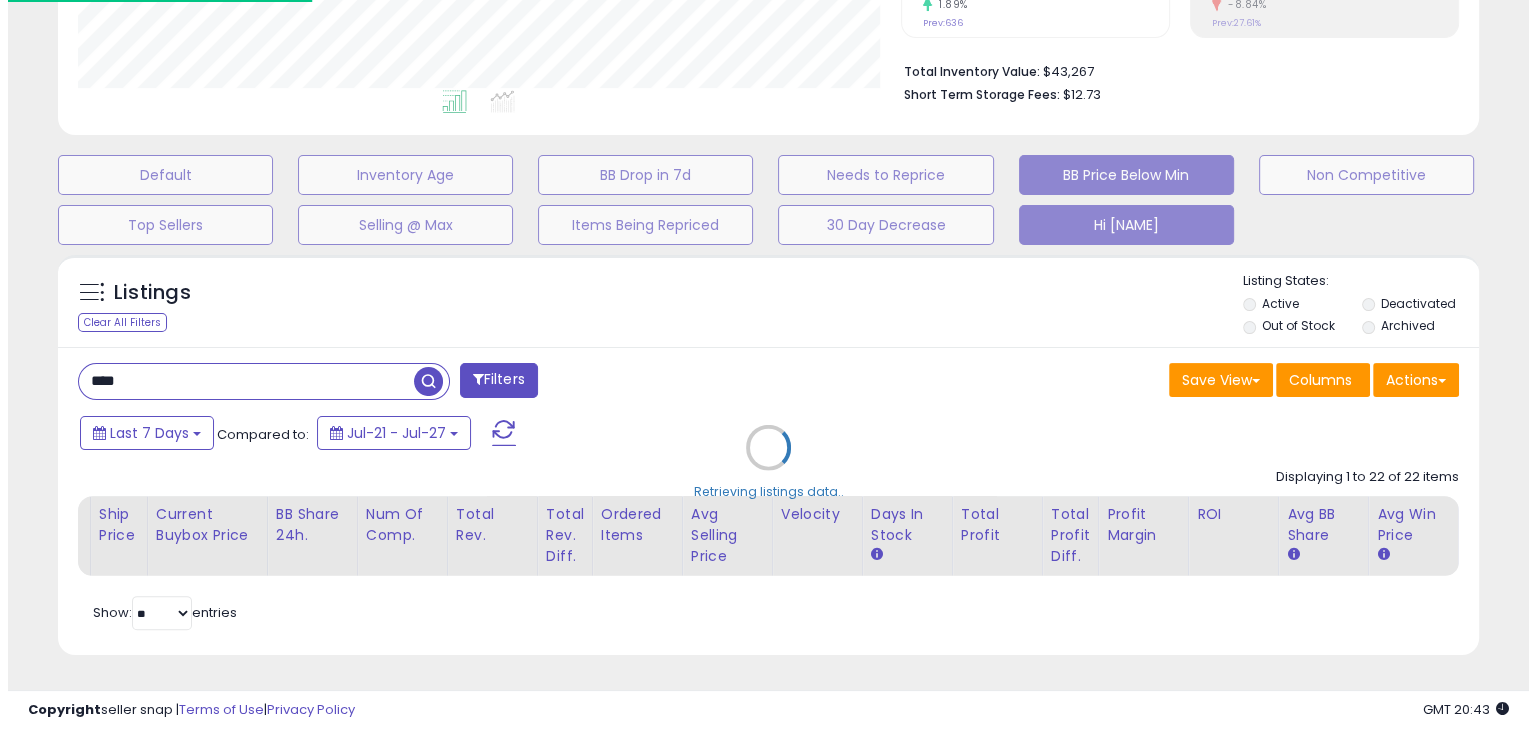 scroll, scrollTop: 489, scrollLeft: 0, axis: vertical 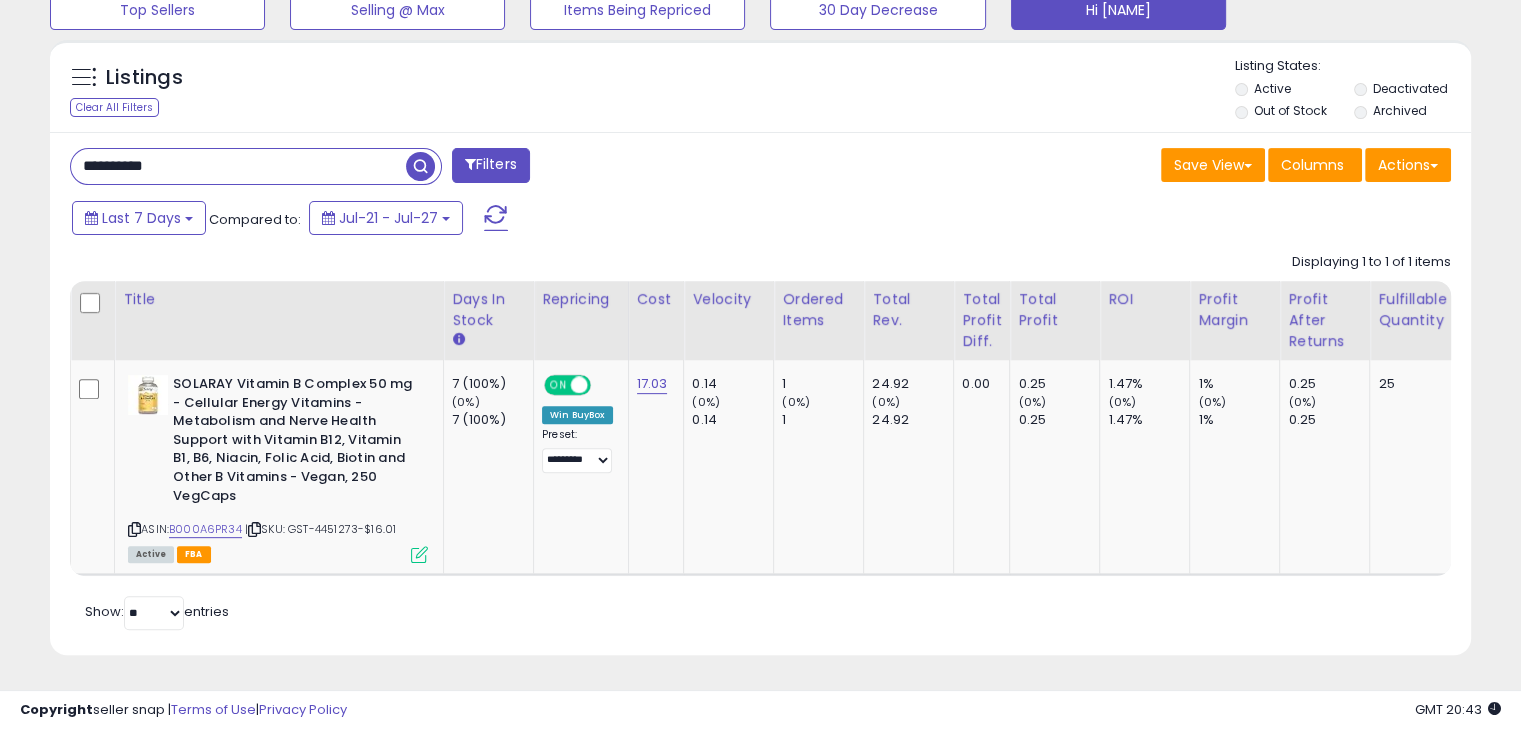 click on "**********" at bounding box center (238, 166) 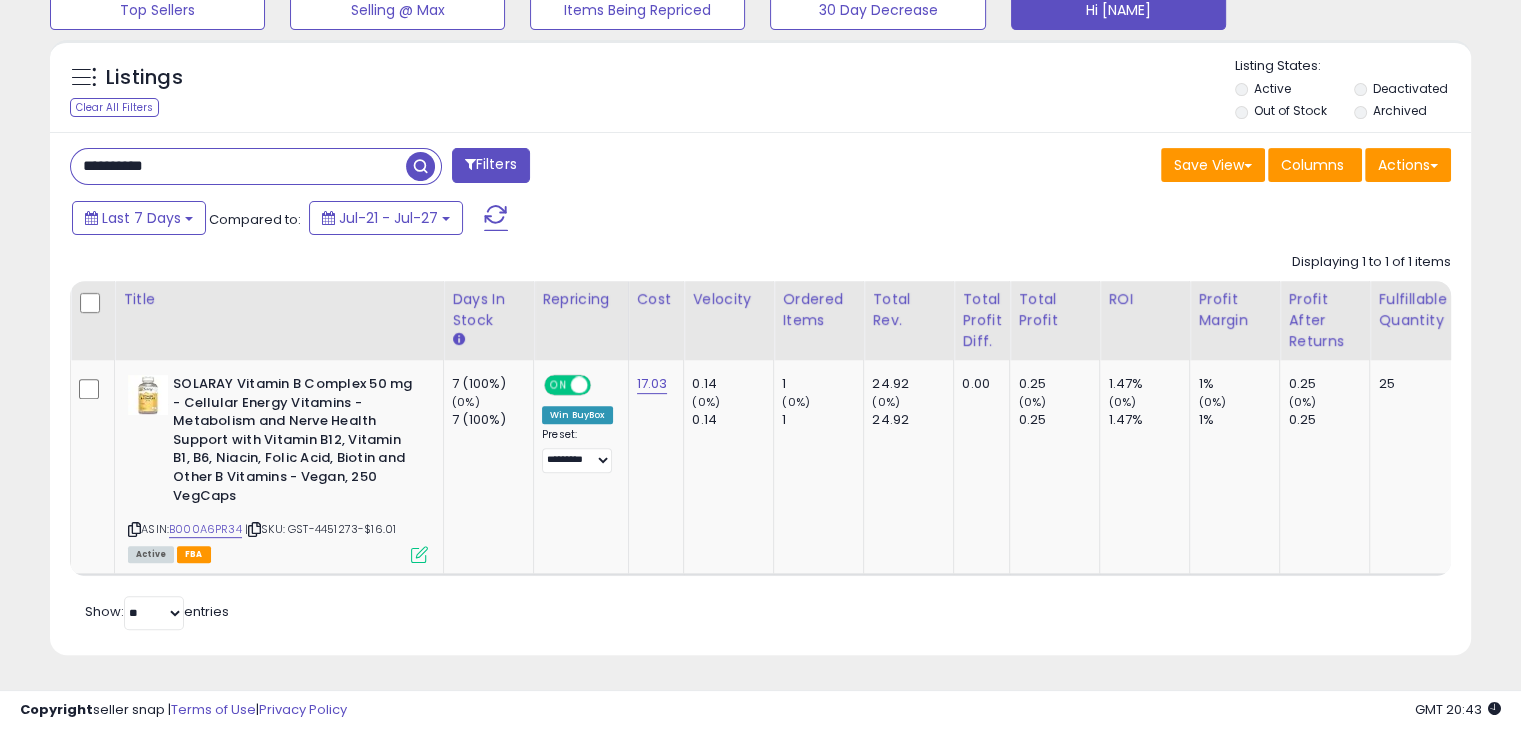click on "**********" at bounding box center (238, 166) 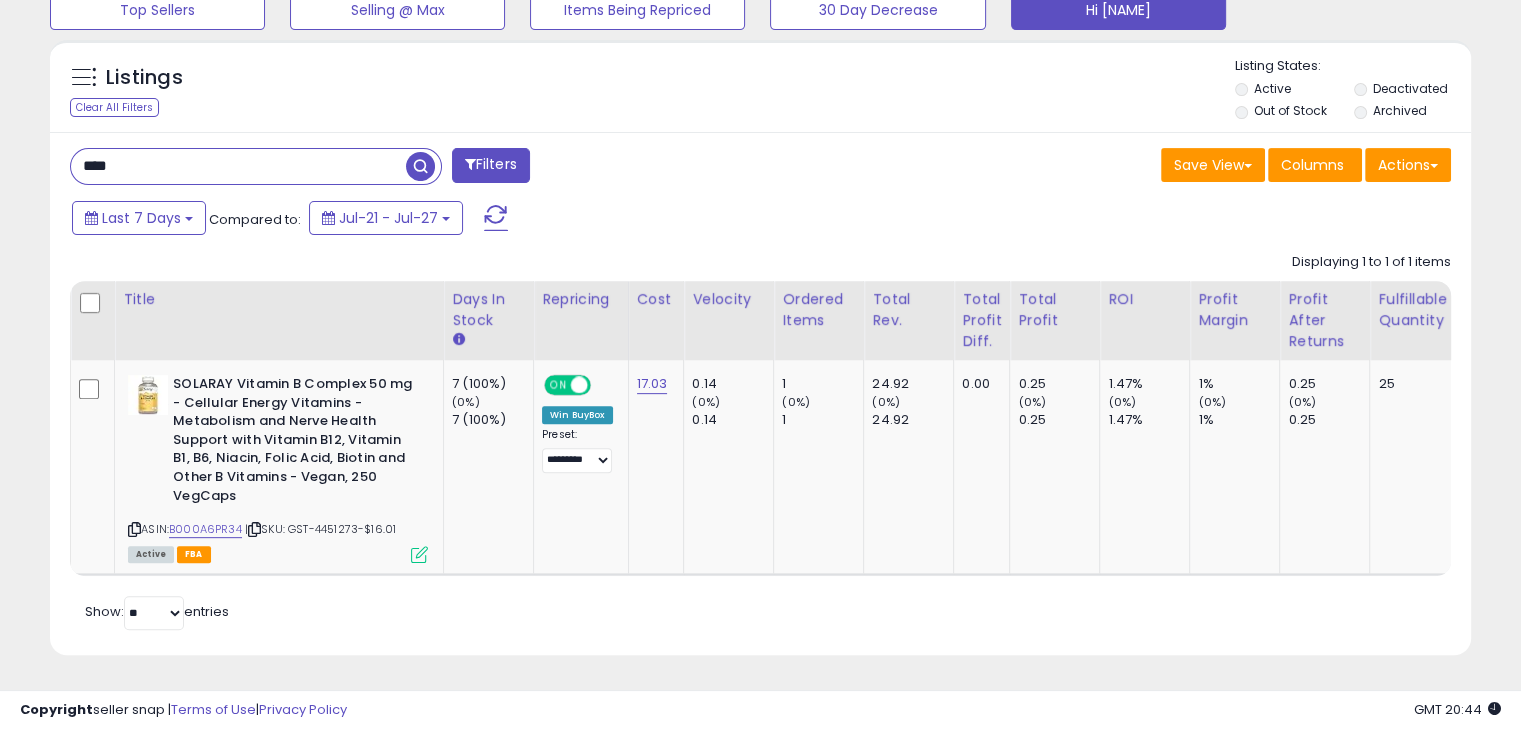 click on "****
Filters" at bounding box center (408, 168) 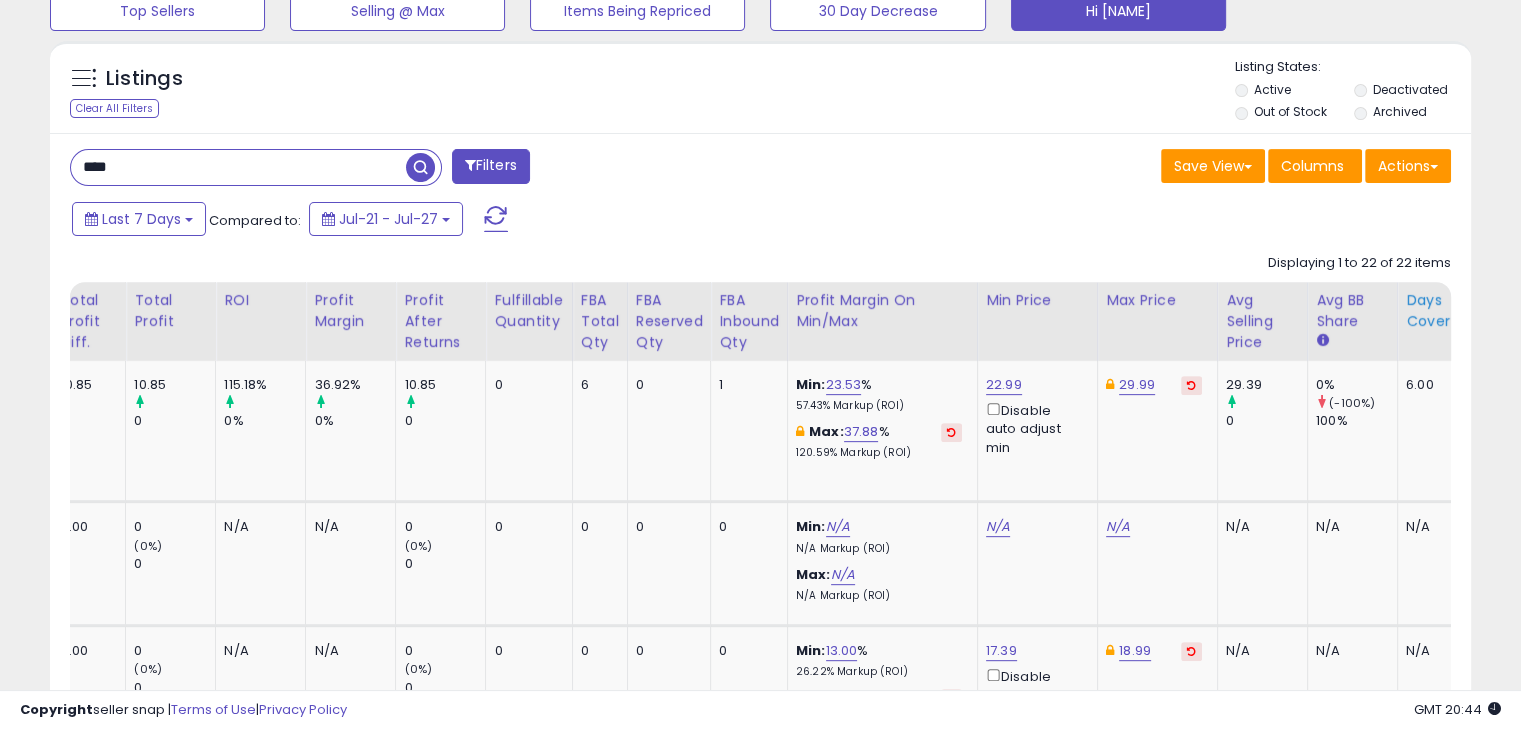 click on "Days Cover" at bounding box center (1430, 311) 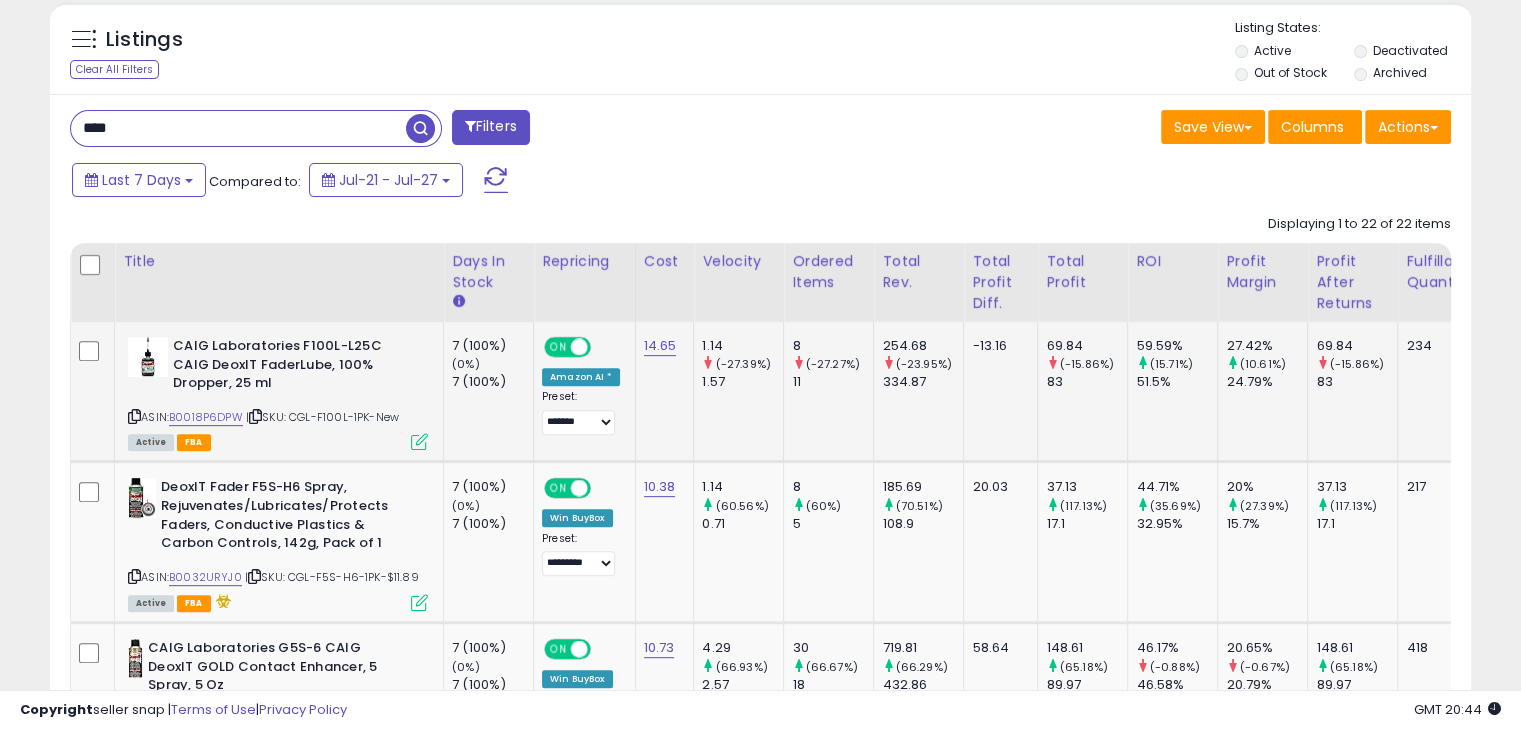 click on "CAIG Laboratories F100L-L25C CAIG DeoxIT FaderLube, 100% Dropper, 25 ml  ASIN:  B0018P6DPW    |   SKU: CGL-F100L-1PK-New Active FBA" at bounding box center (275, 392) 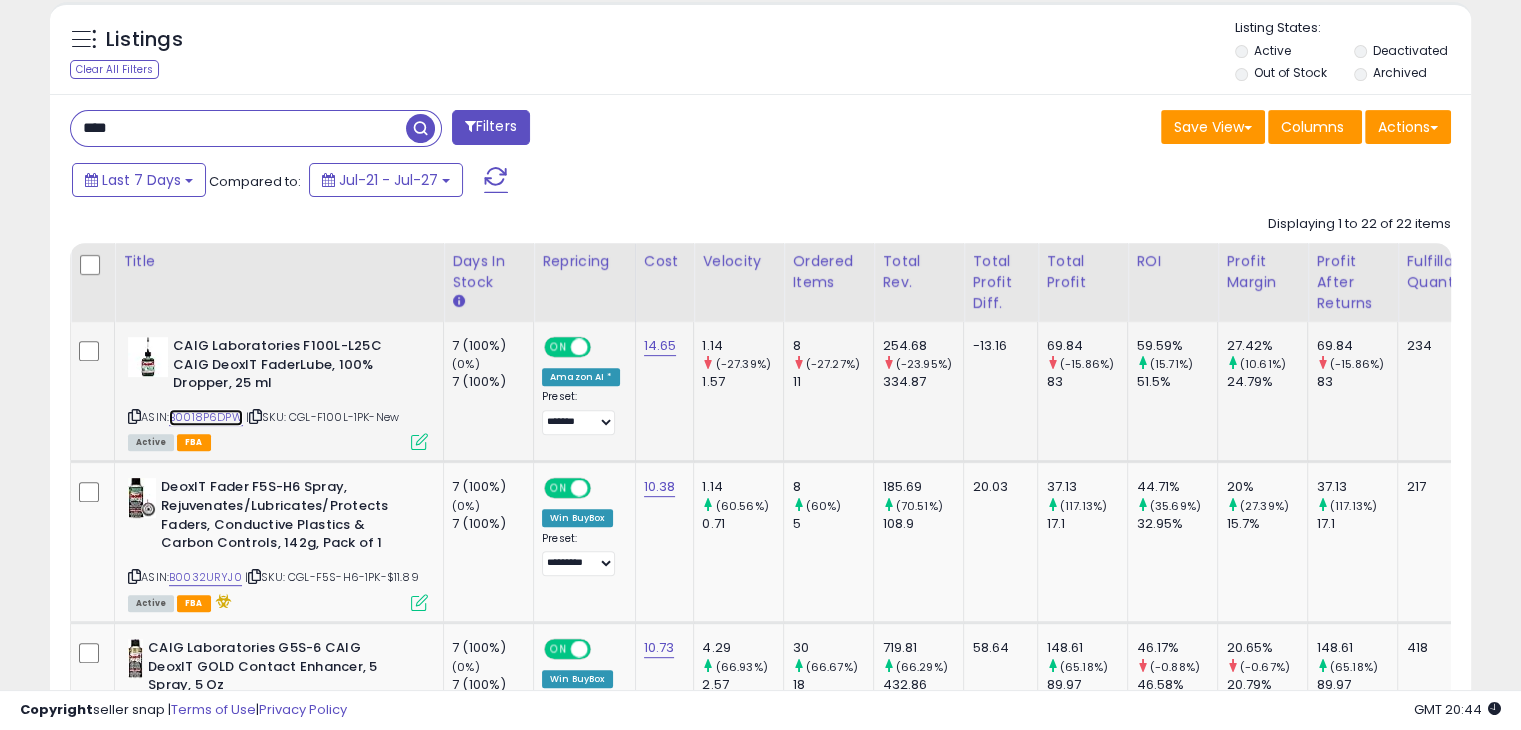 click on "B0018P6DPW" at bounding box center (206, 417) 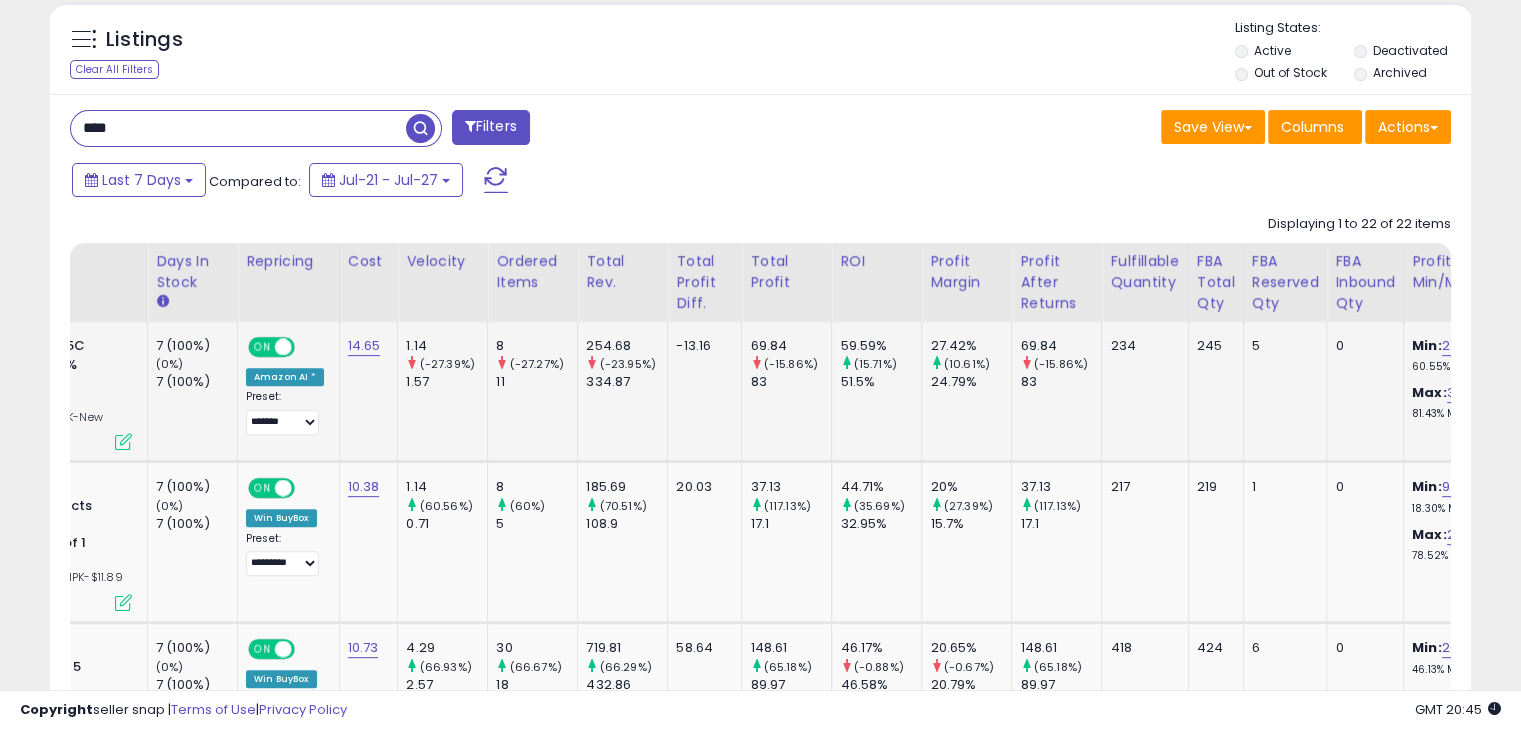 drag, startPoint x: 1245, startPoint y: 393, endPoint x: 1132, endPoint y: 397, distance: 113.07078 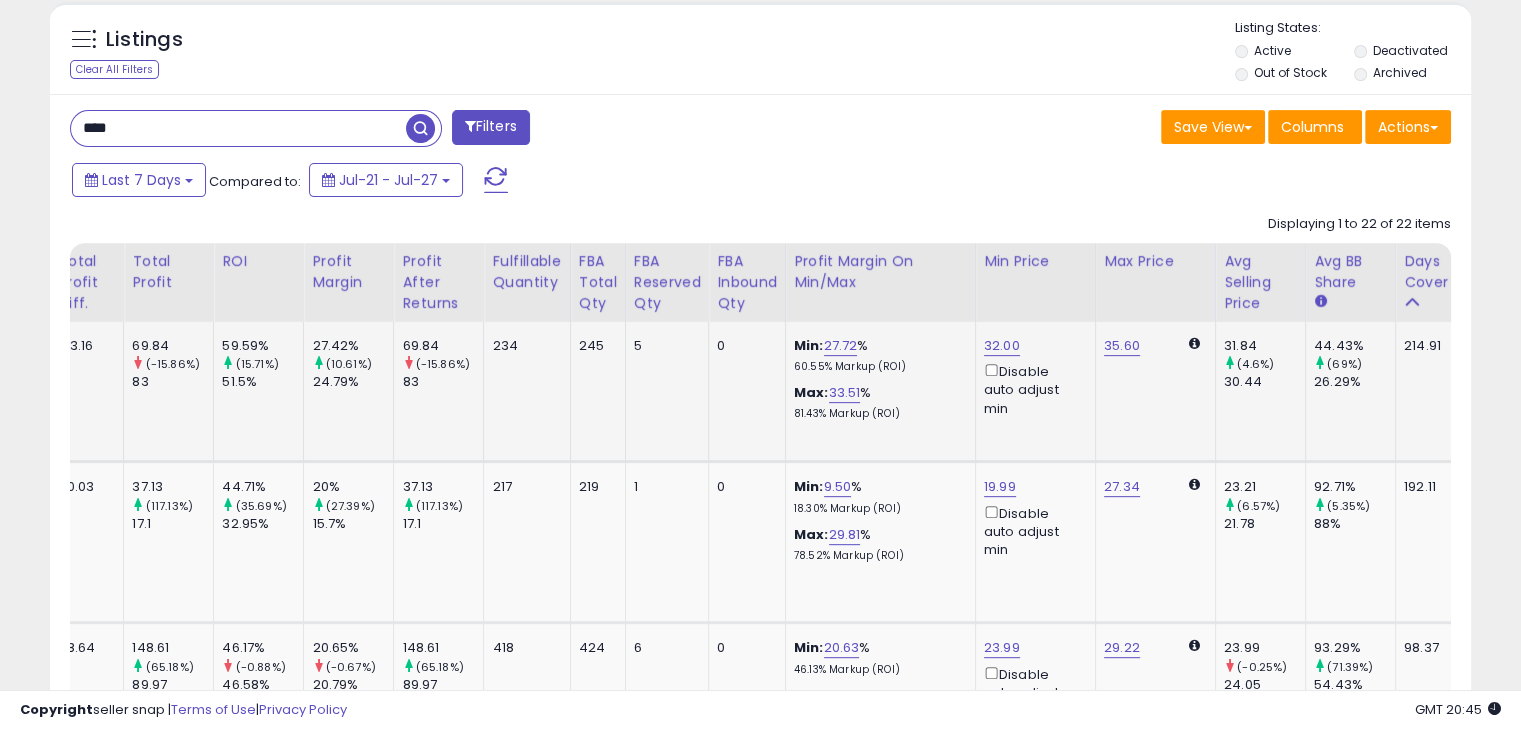 drag, startPoint x: 1056, startPoint y: 438, endPoint x: 968, endPoint y: 459, distance: 90.47099 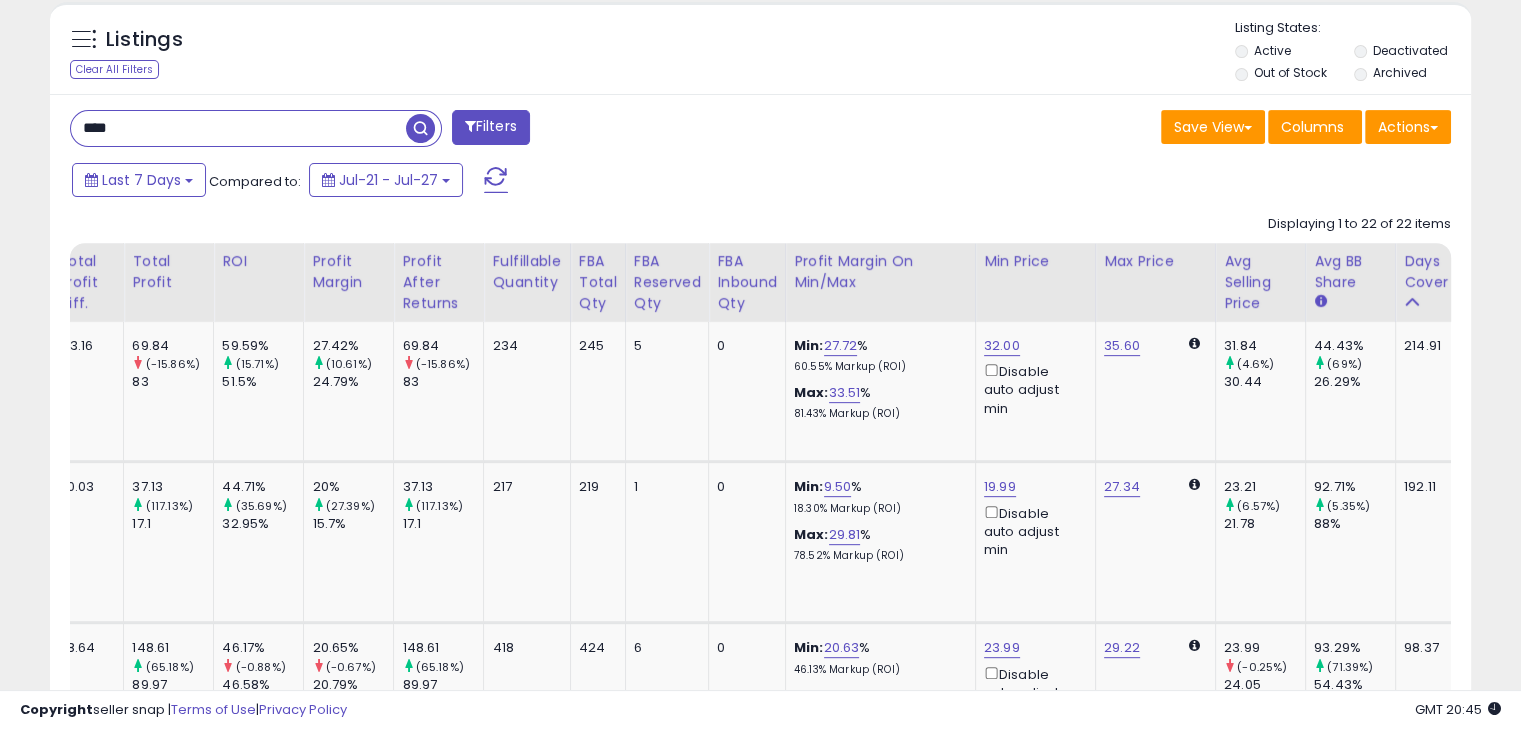 click on "****" at bounding box center (238, 128) 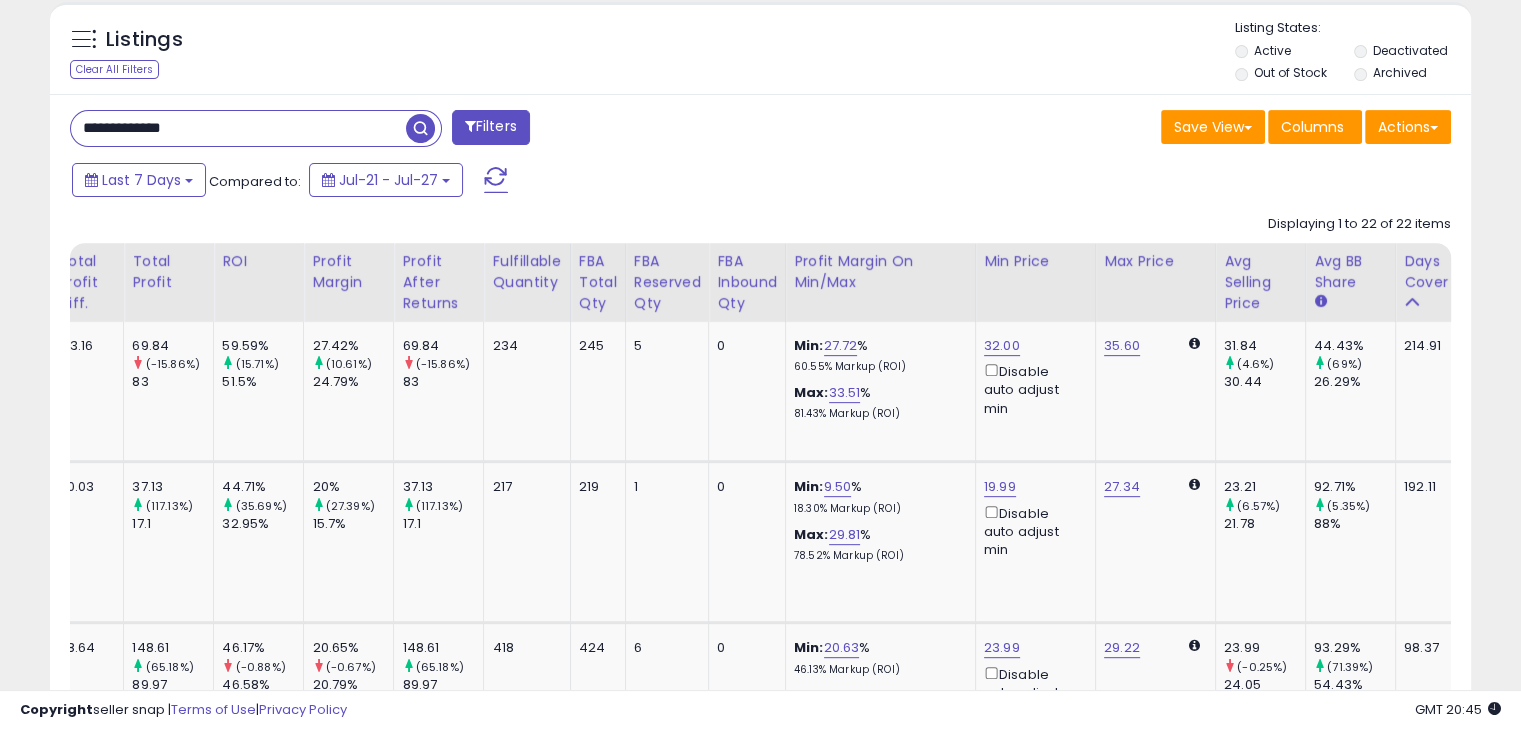 click on "**********" at bounding box center [238, 128] 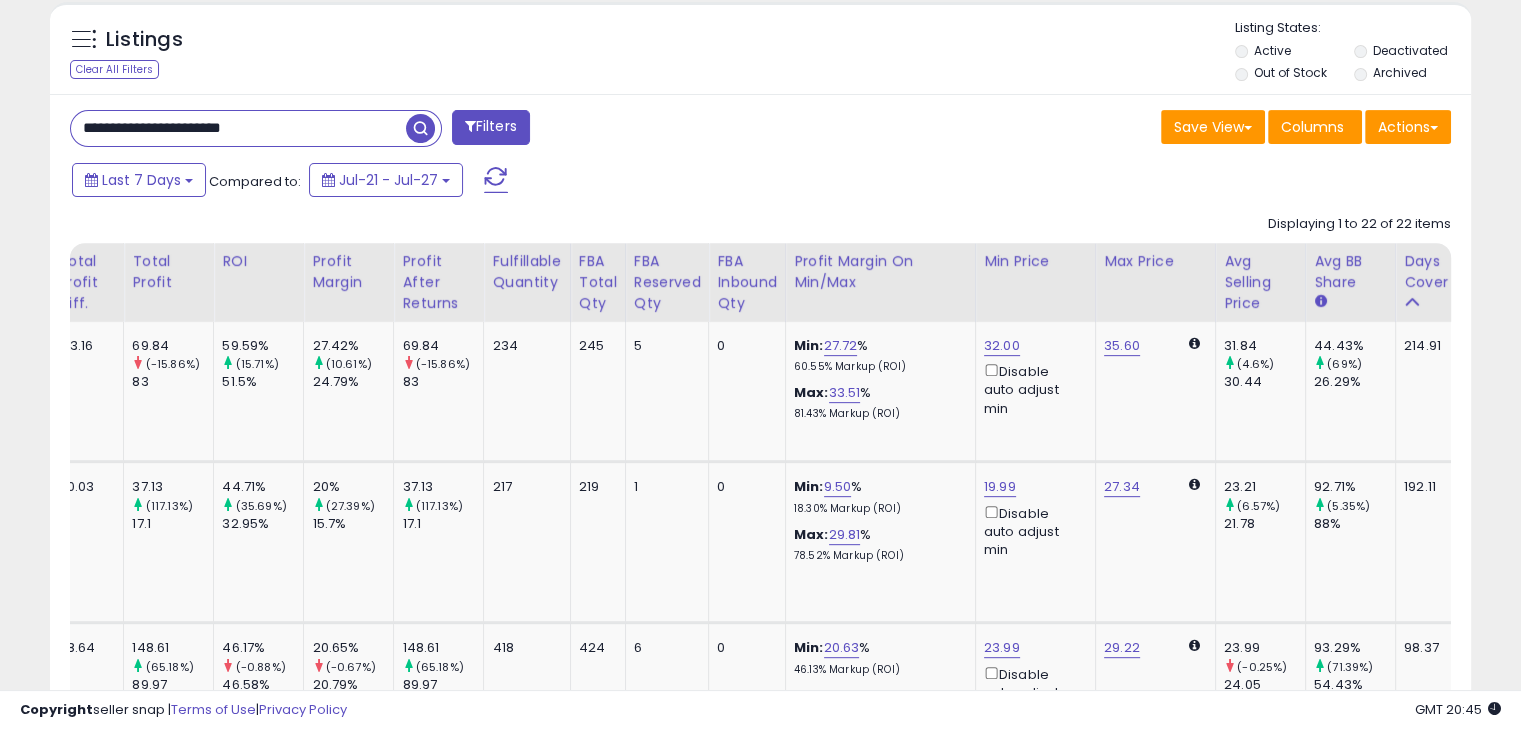 paste 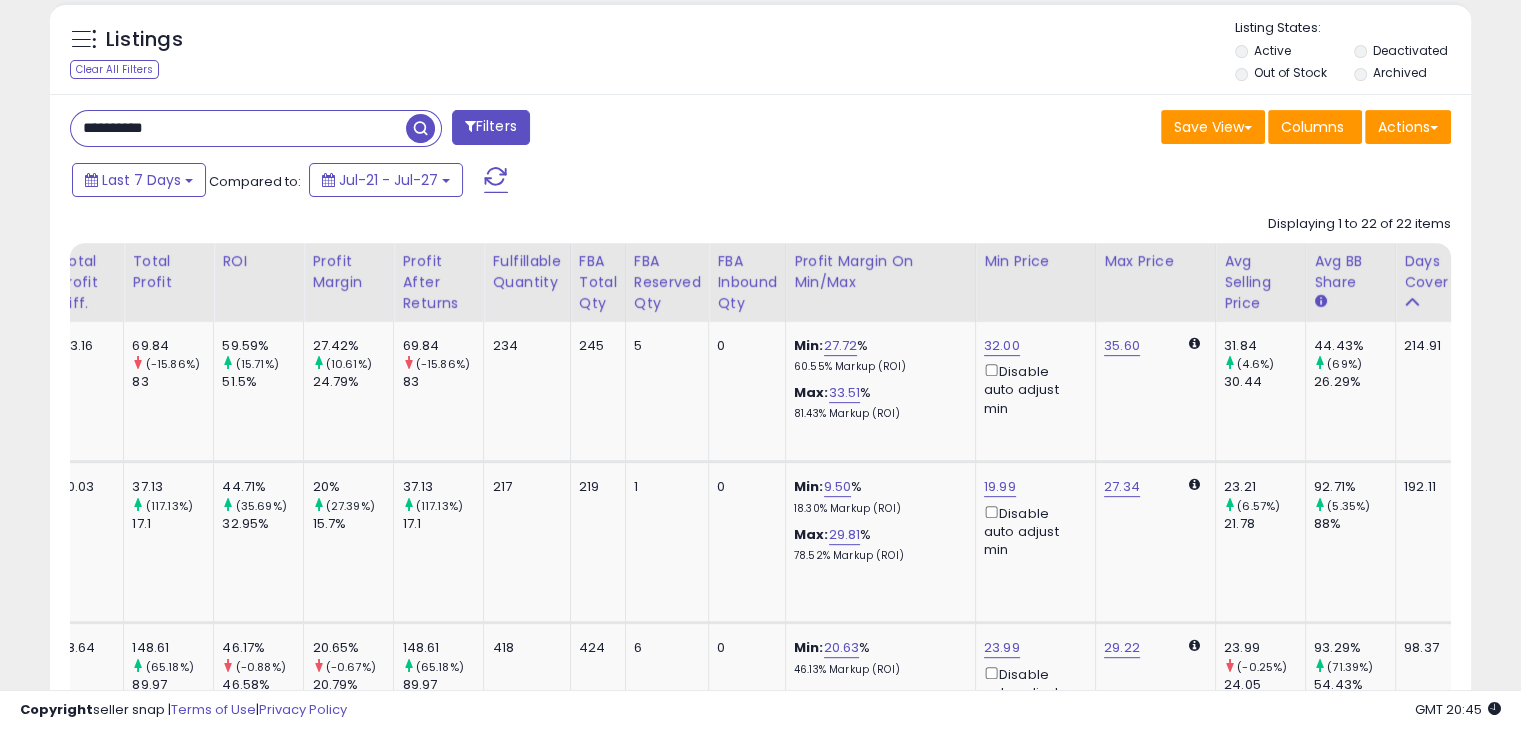 click at bounding box center (420, 128) 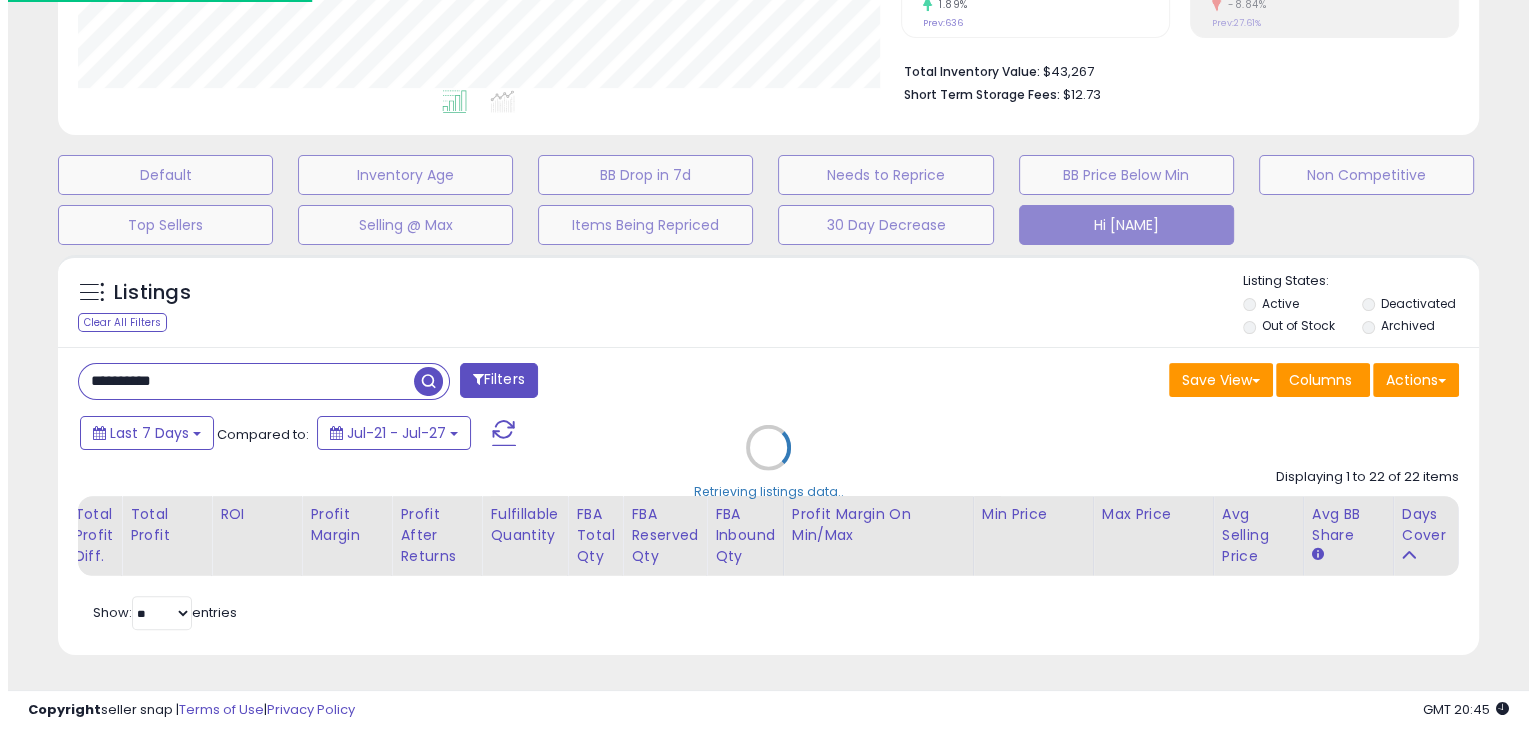 scroll, scrollTop: 489, scrollLeft: 0, axis: vertical 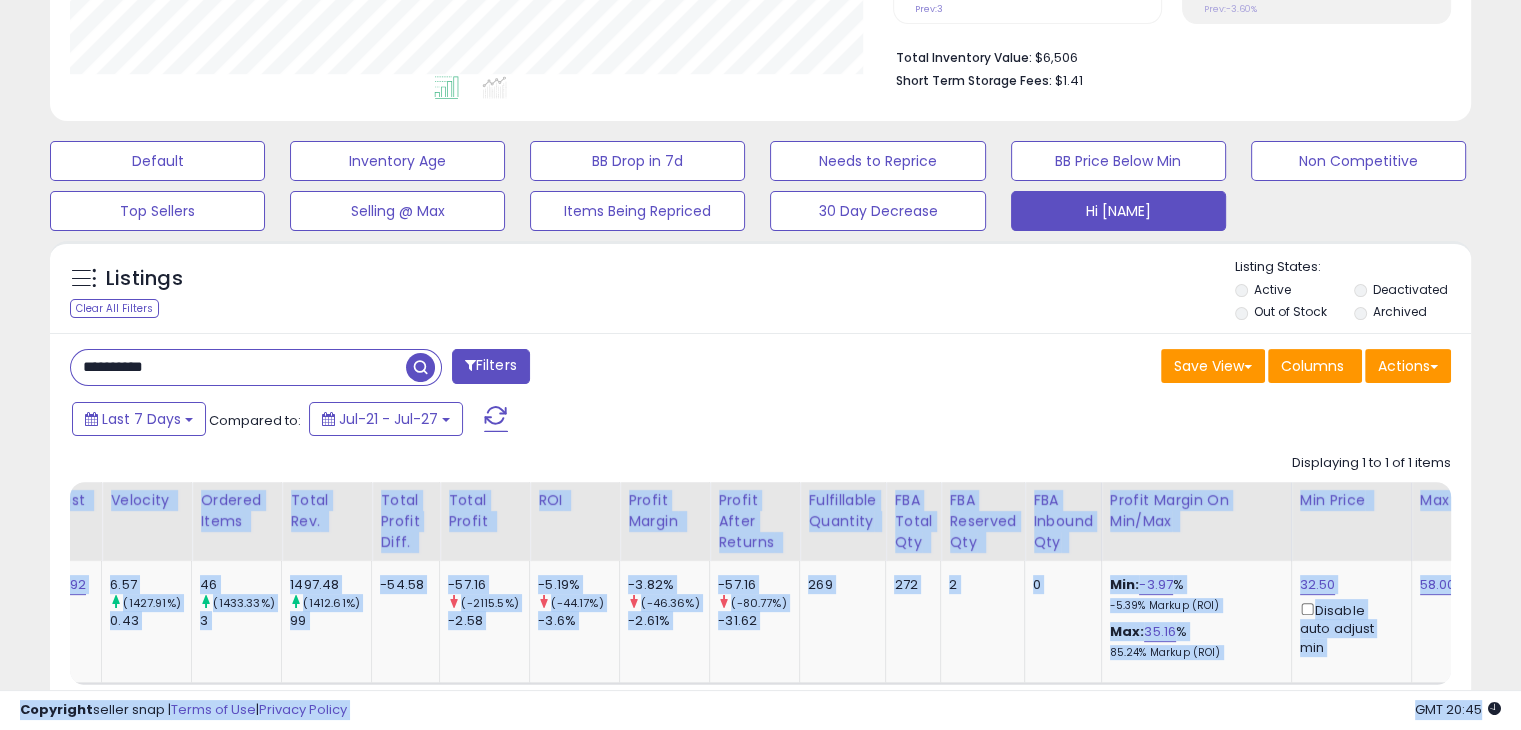 drag, startPoint x: 664, startPoint y: 694, endPoint x: 375, endPoint y: 693, distance: 289.00174 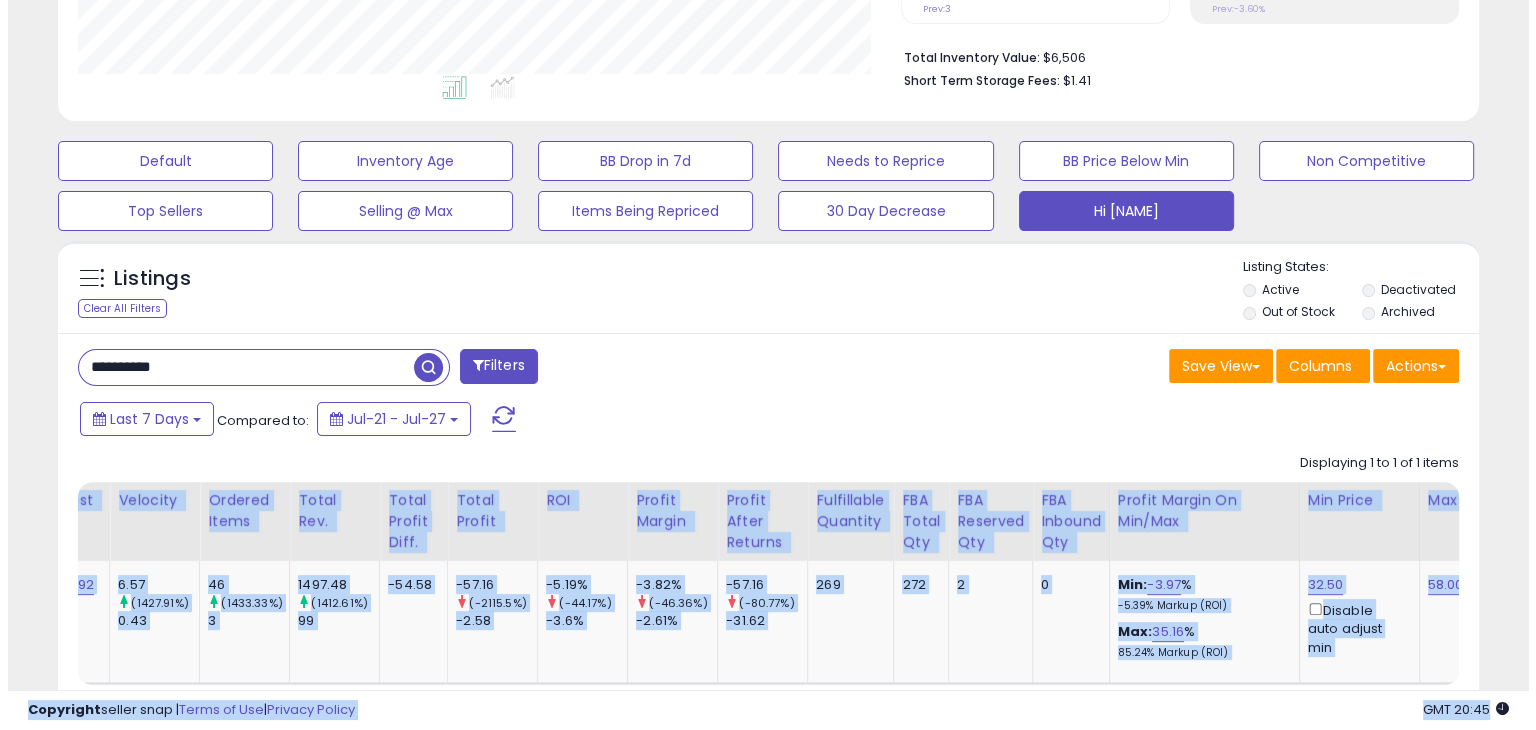 scroll, scrollTop: 0, scrollLeft: 0, axis: both 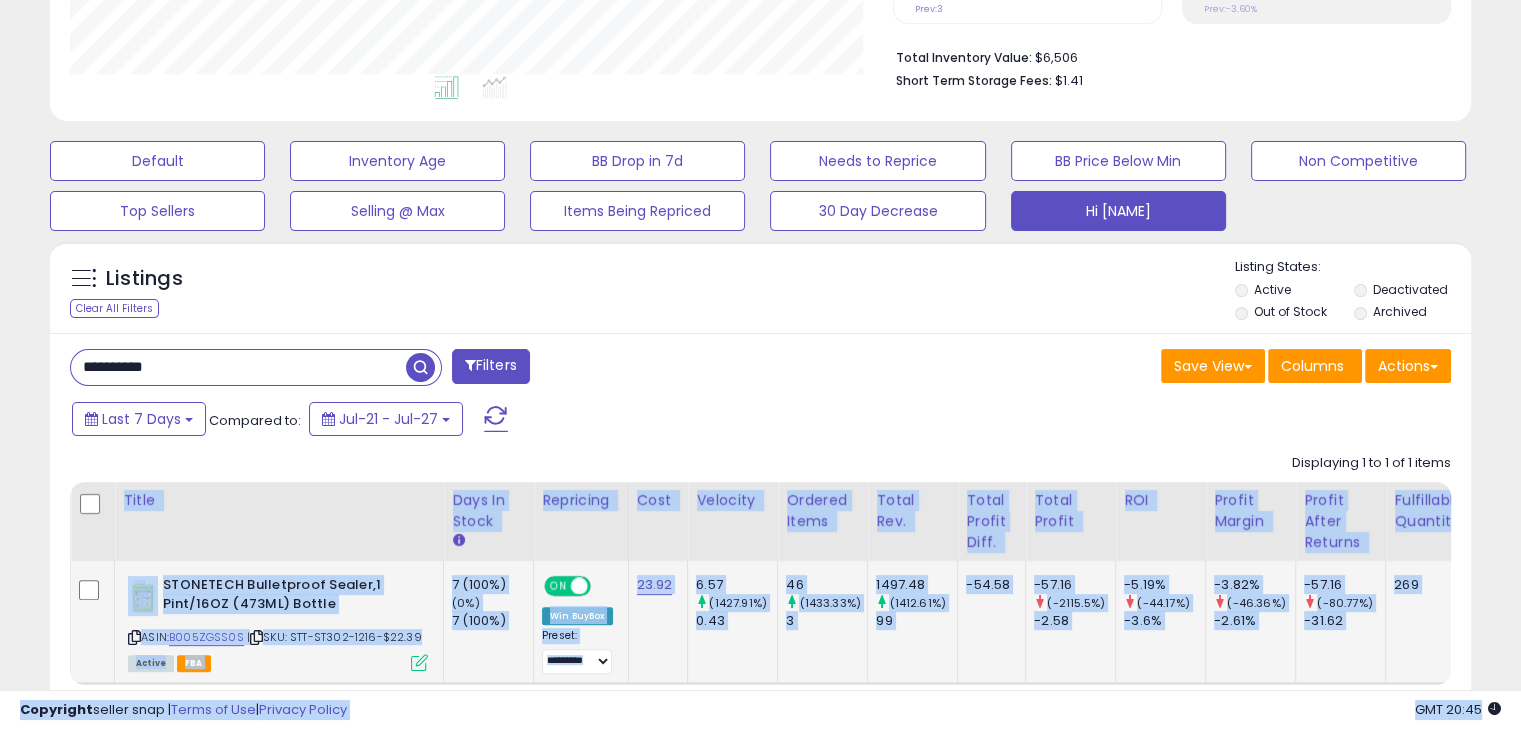 click on "Active FBA" at bounding box center [278, 662] 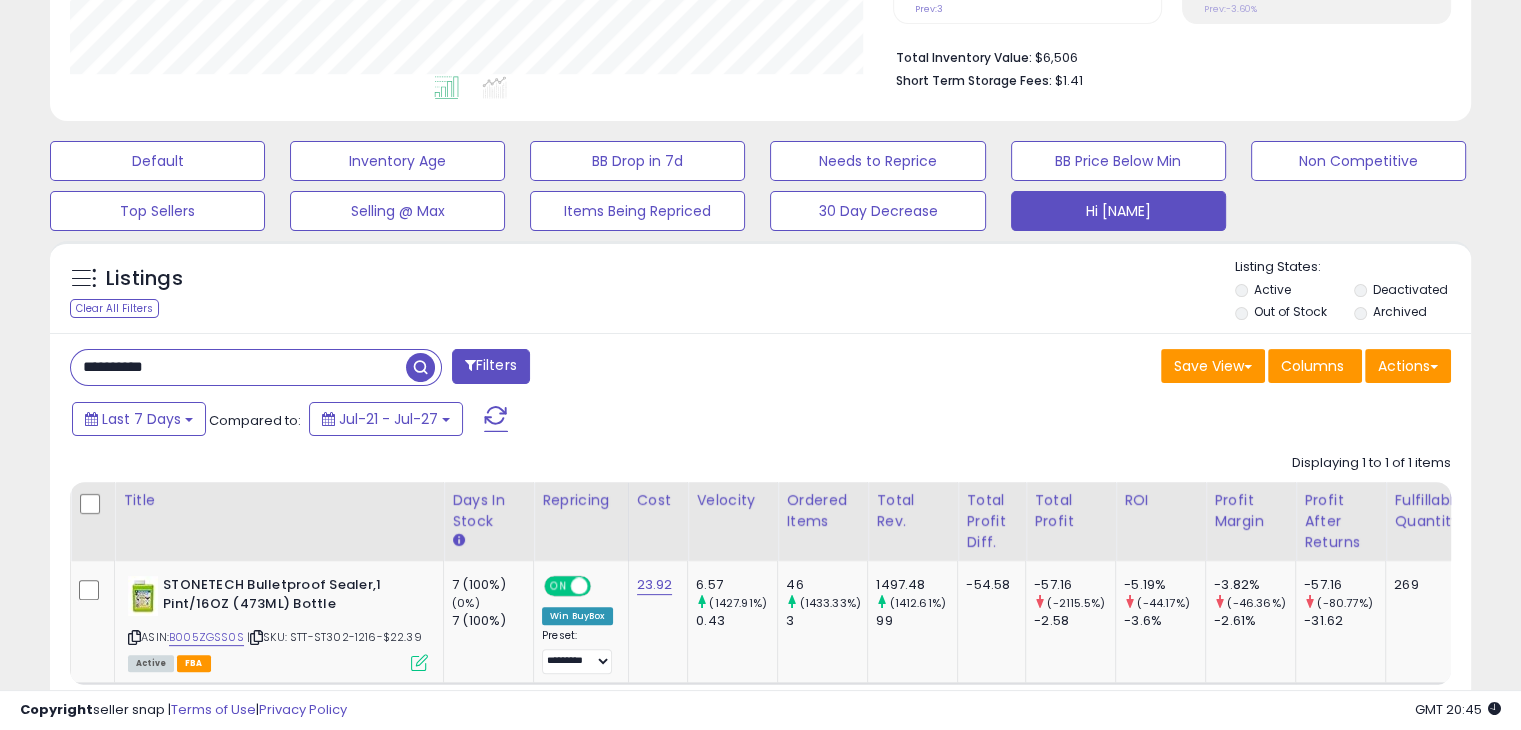 click on "**********" at bounding box center [238, 367] 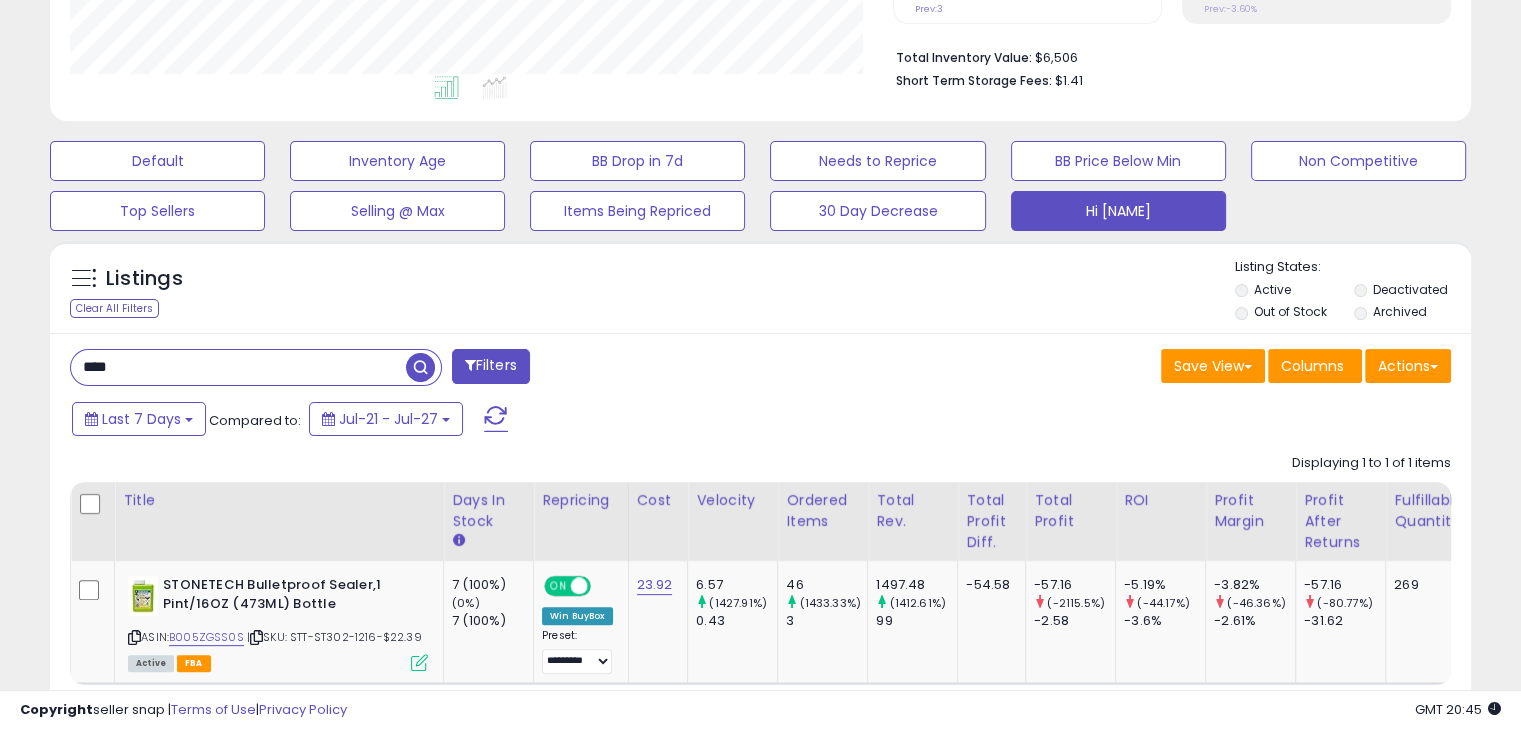 type on "****" 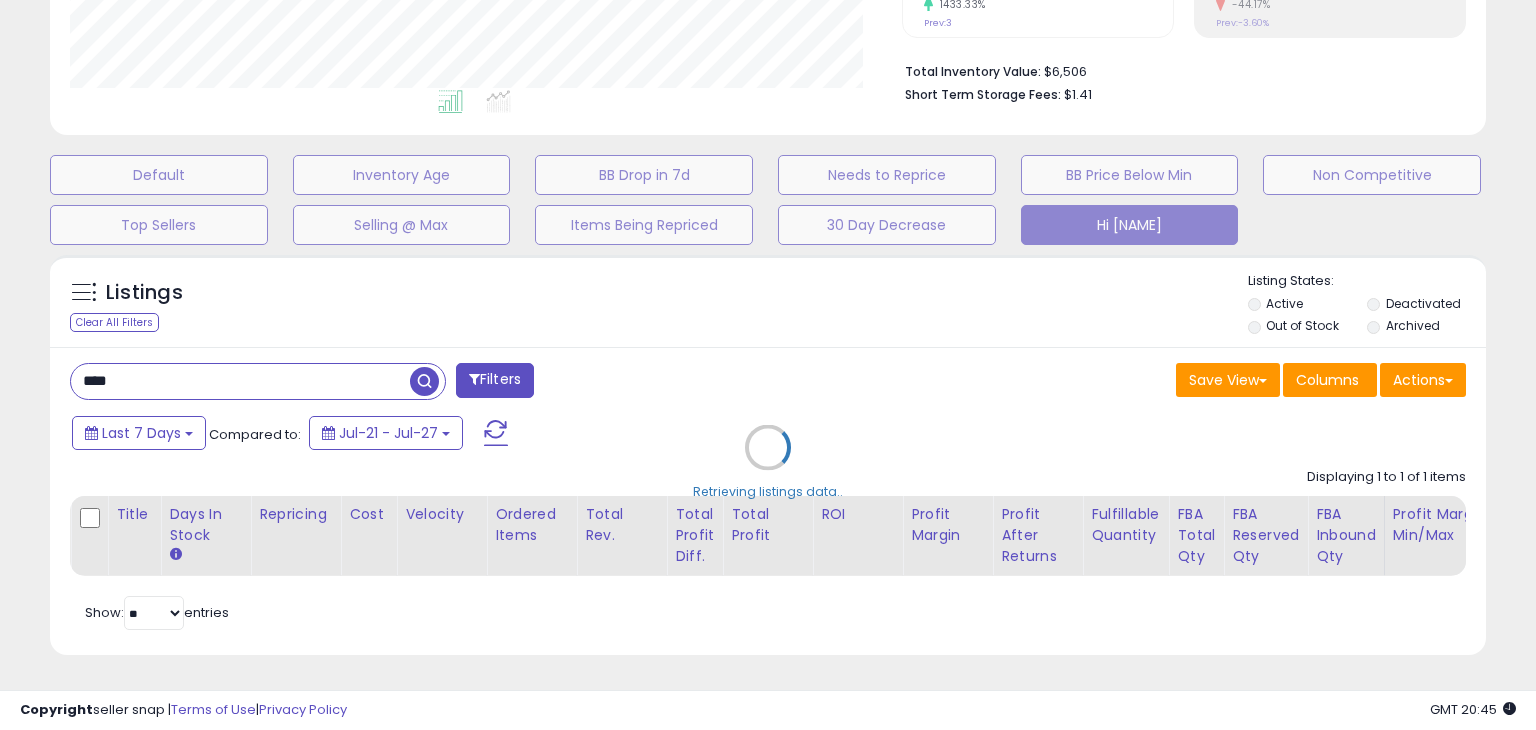 scroll, scrollTop: 999589, scrollLeft: 999168, axis: both 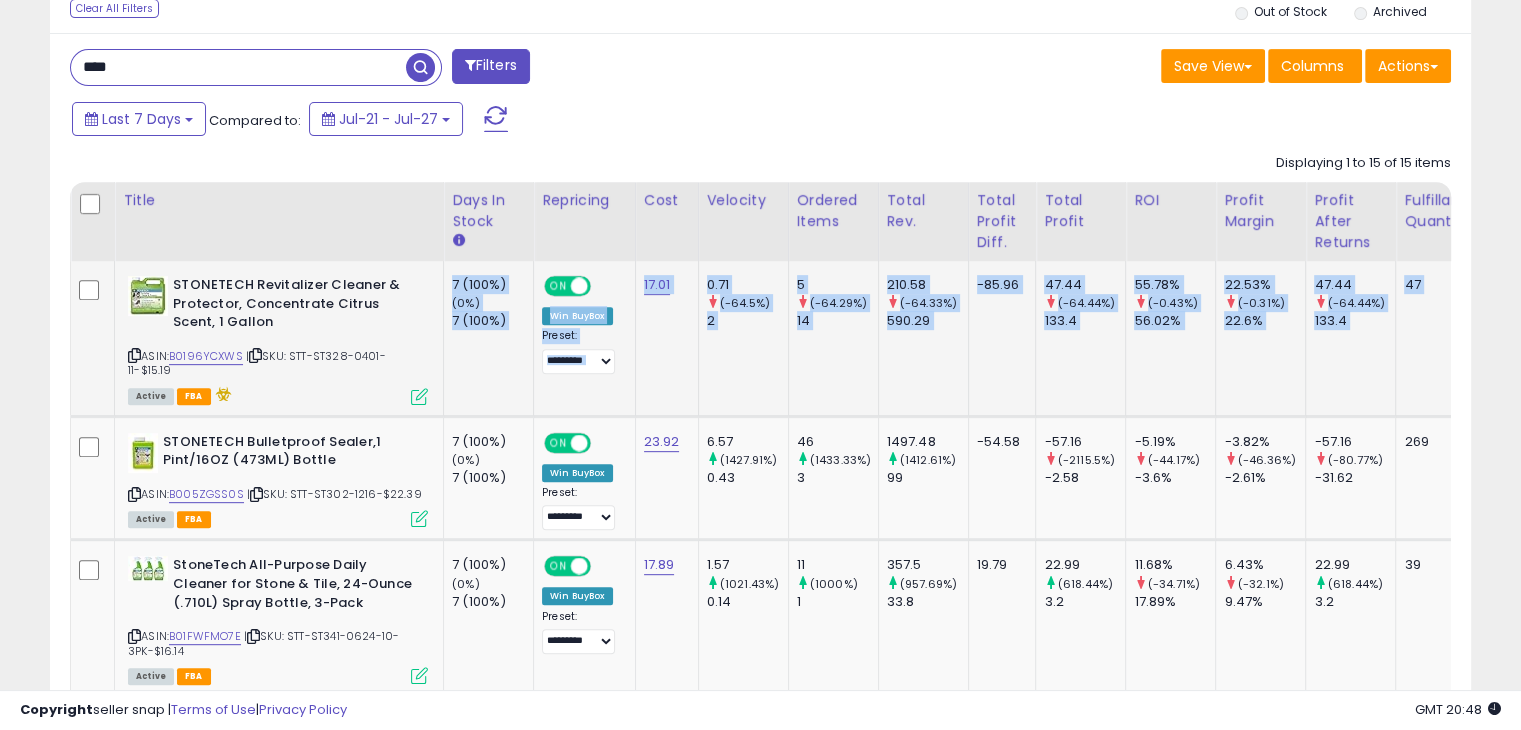 drag, startPoint x: 1219, startPoint y: 340, endPoint x: 367, endPoint y: 382, distance: 853.0346 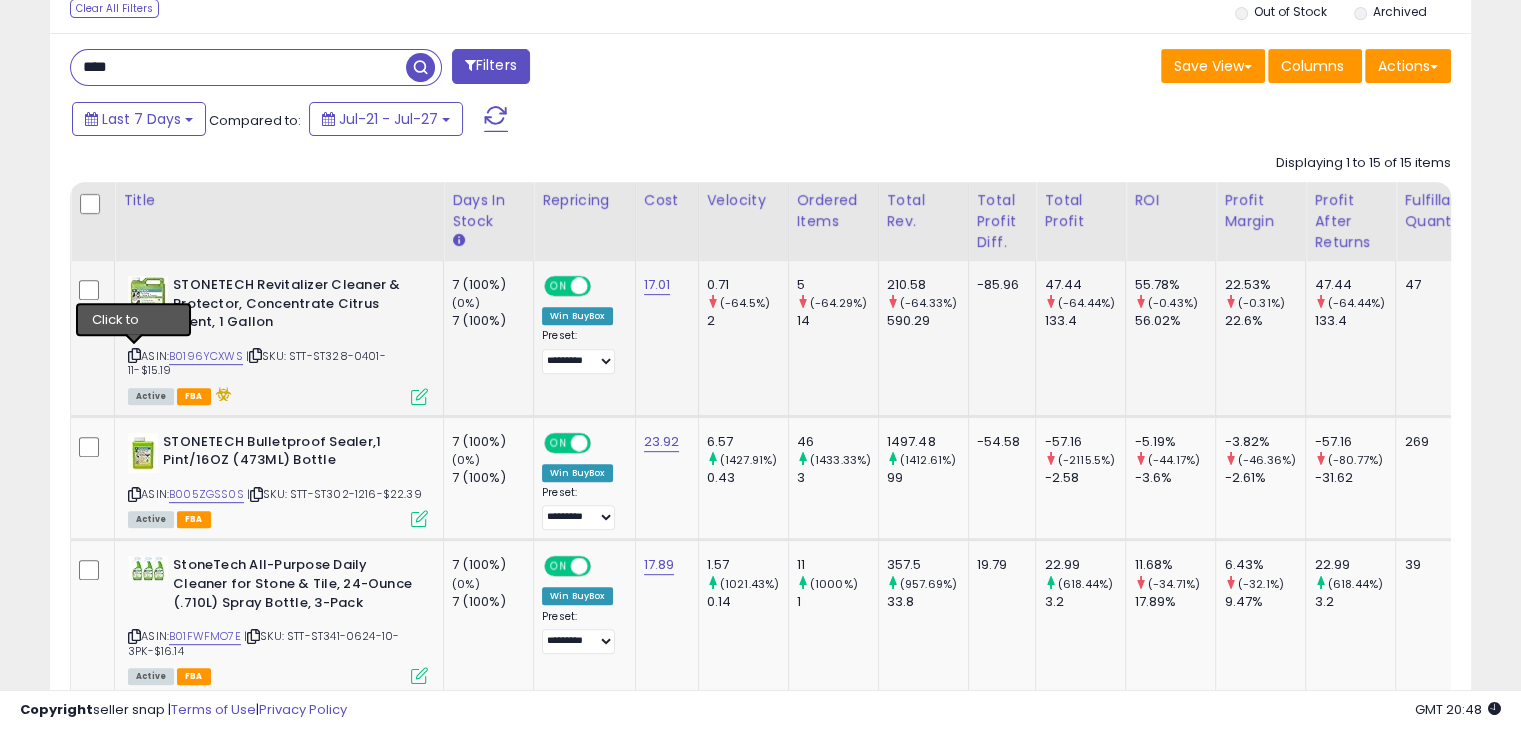 click at bounding box center [134, 355] 